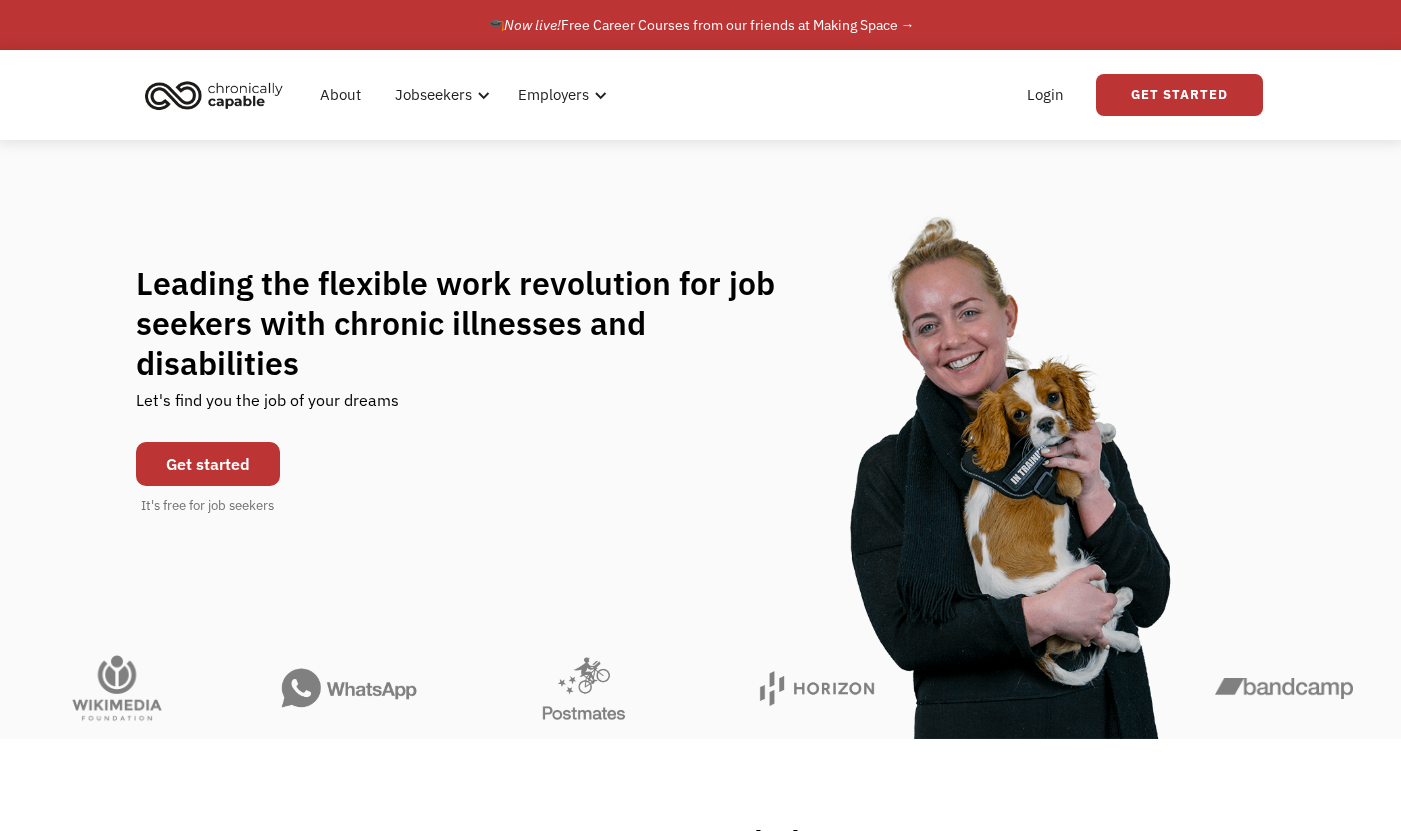 scroll, scrollTop: 0, scrollLeft: 0, axis: both 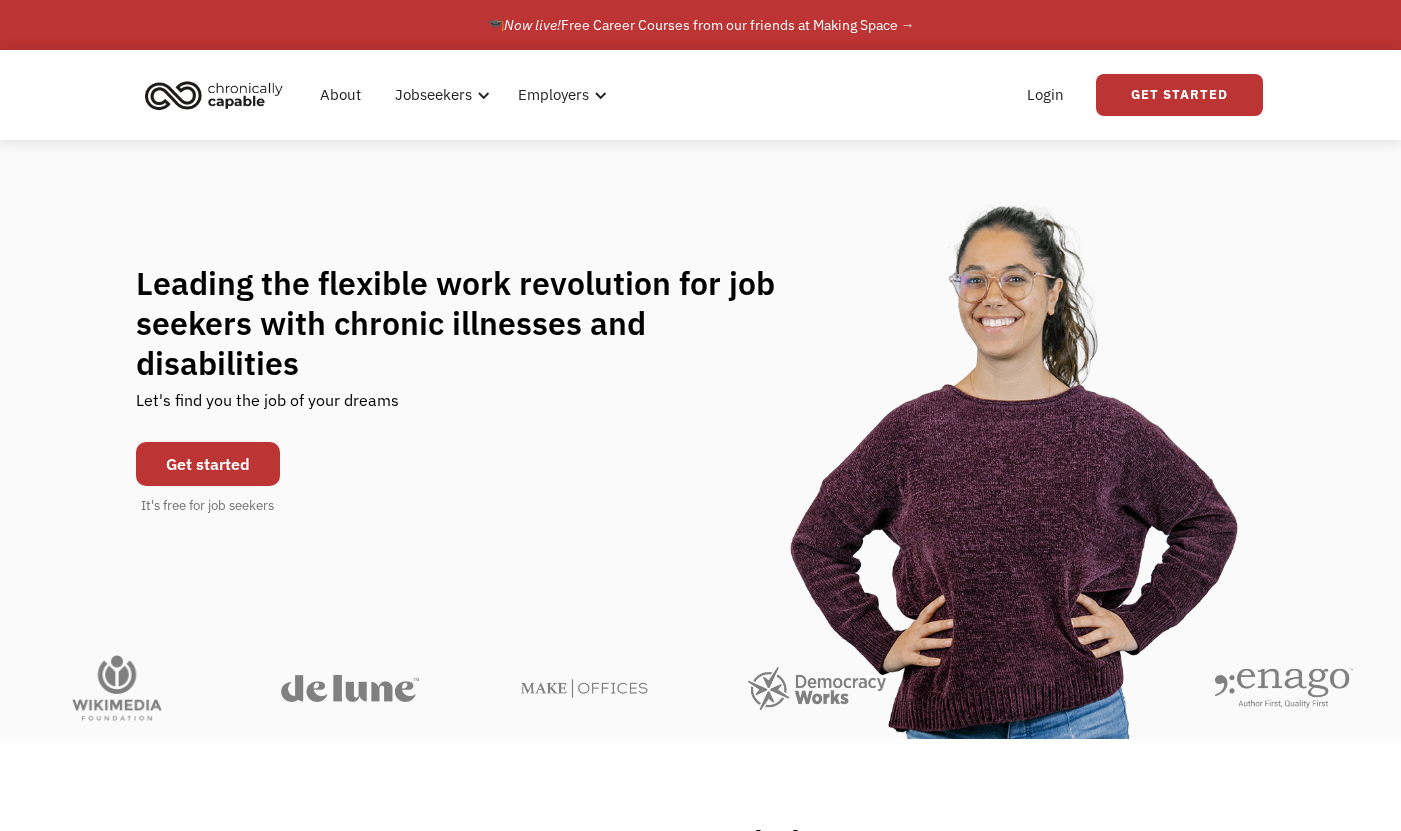 click on "Get started" at bounding box center (208, 464) 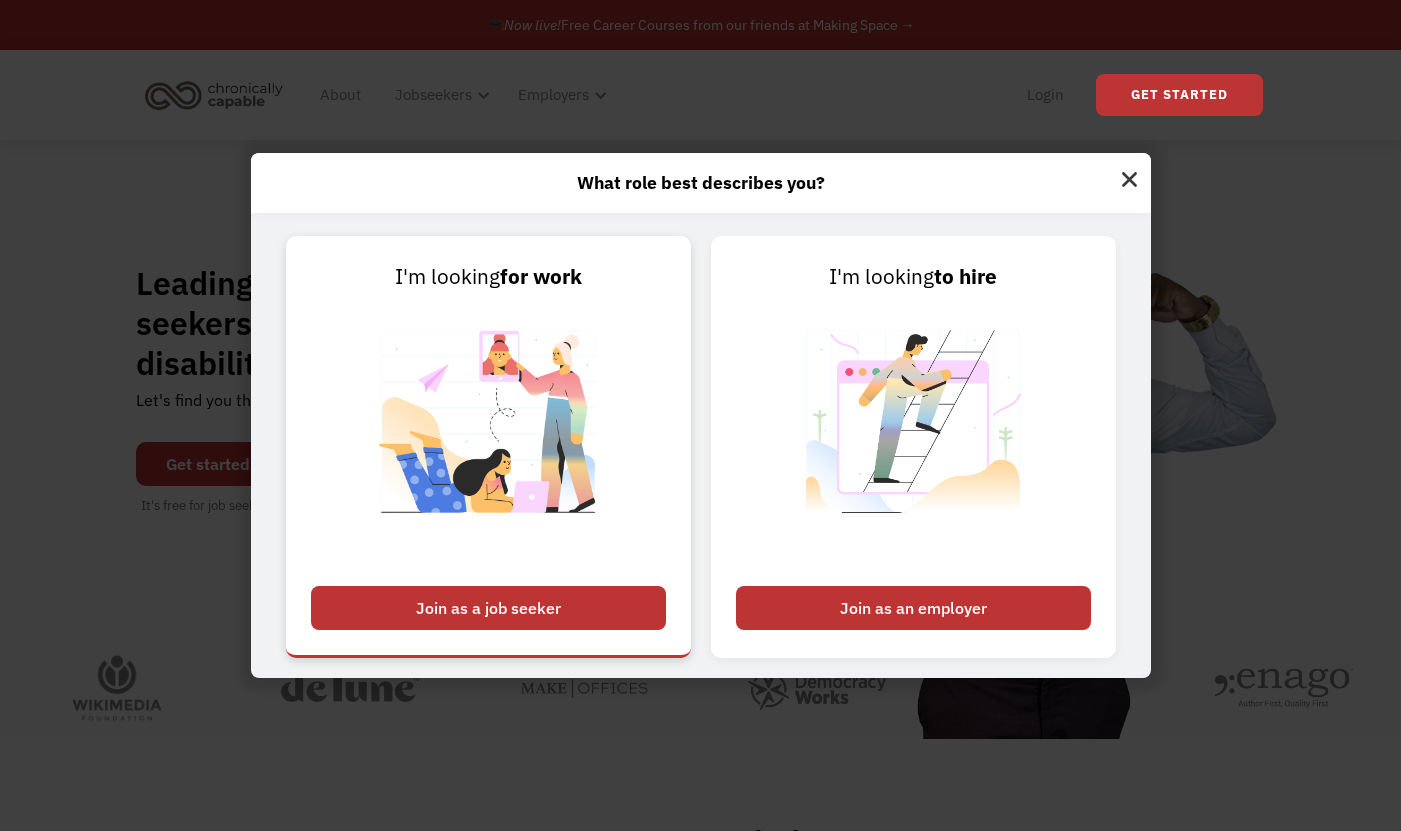 click on "Join as a job seeker" at bounding box center (488, 608) 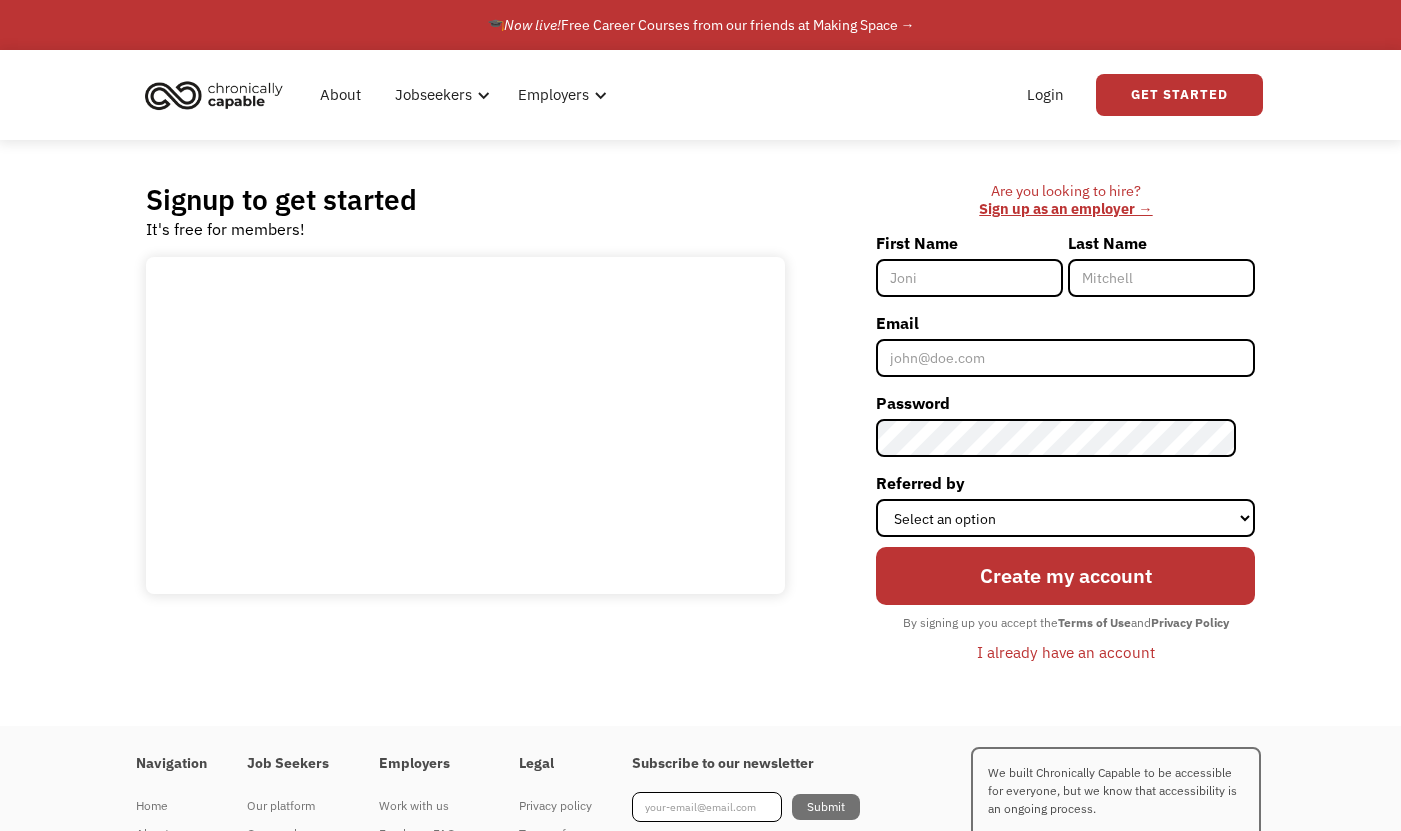 scroll, scrollTop: 0, scrollLeft: 0, axis: both 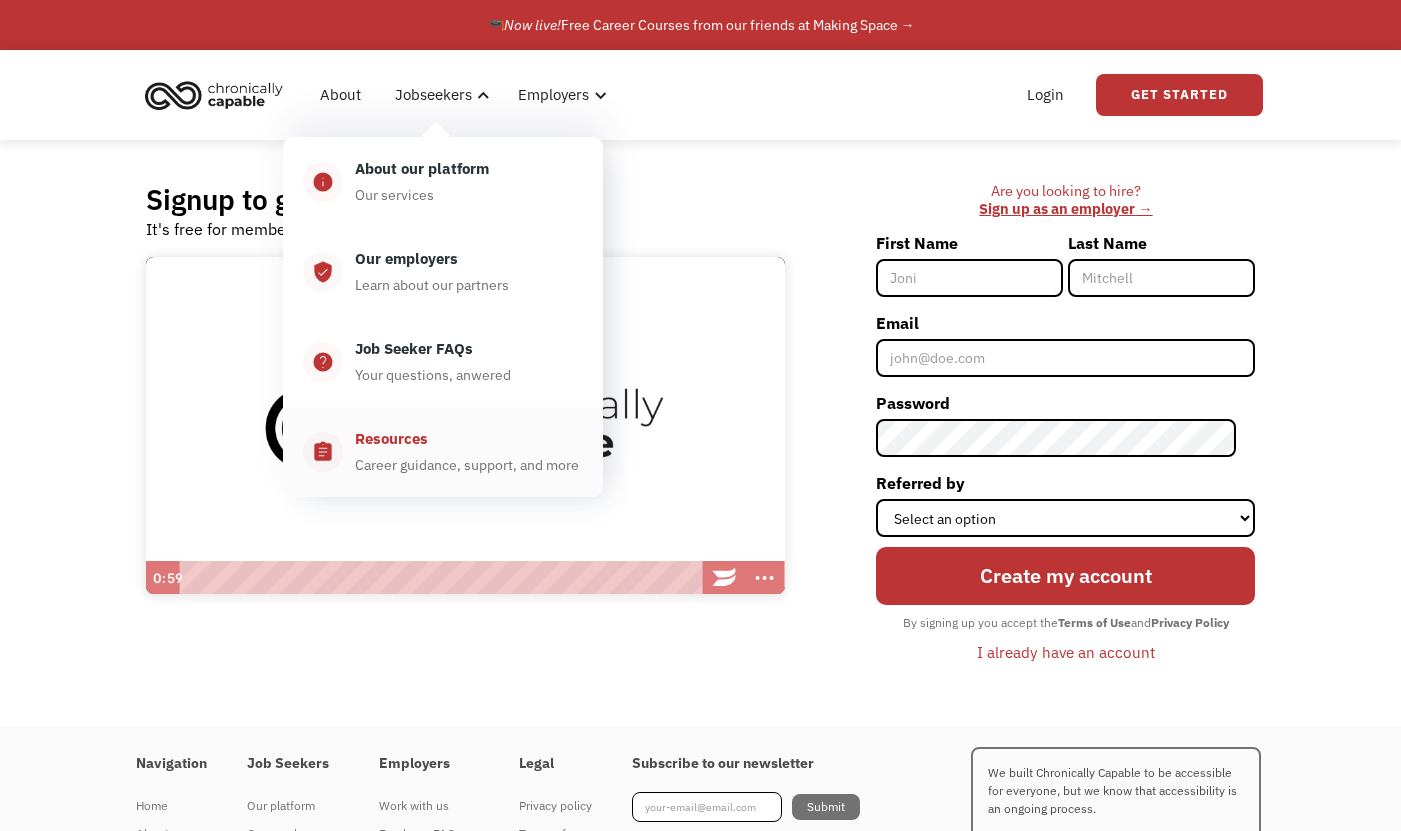 click on "Resources Career guidance, support, and more" at bounding box center [463, 452] 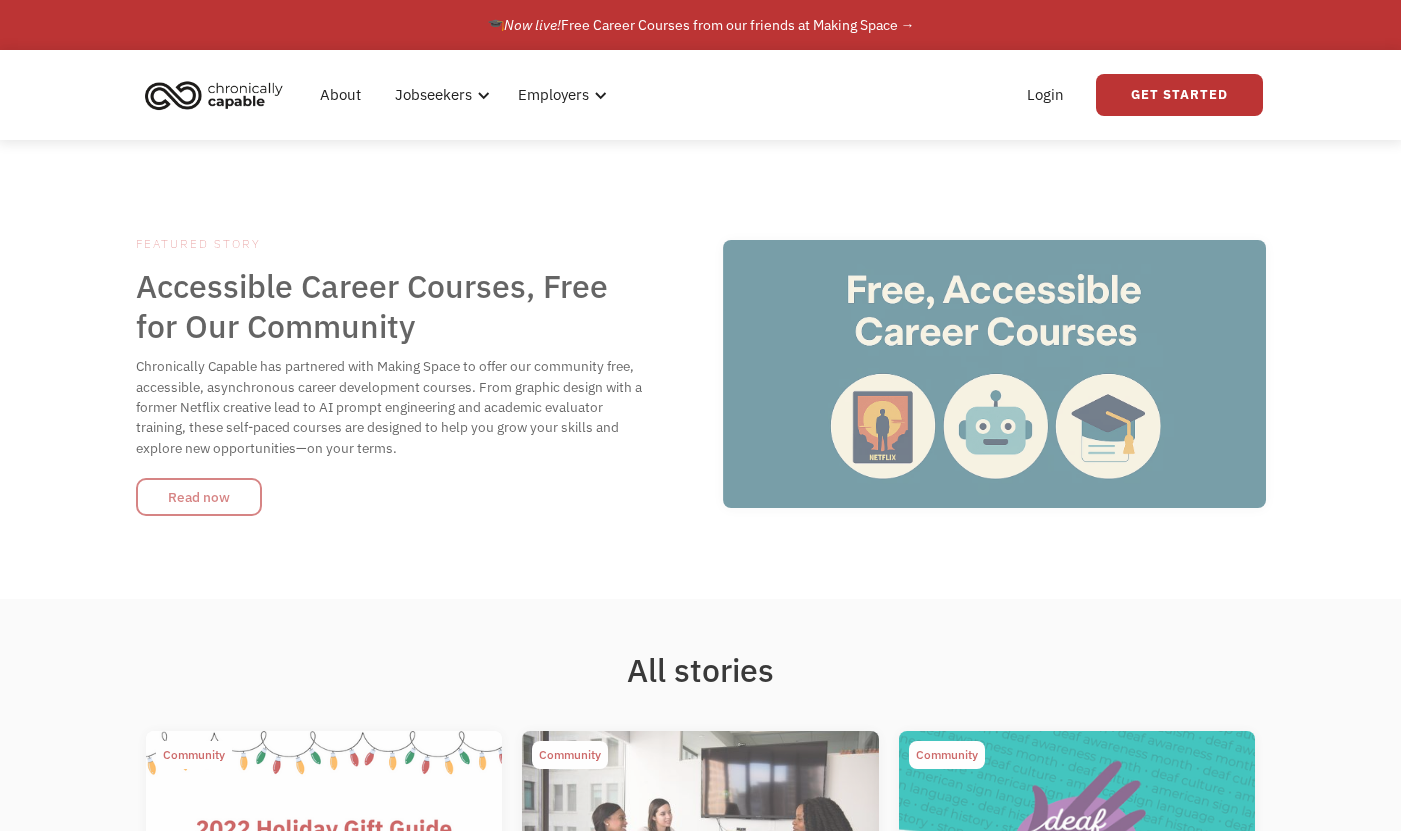 scroll, scrollTop: 0, scrollLeft: 0, axis: both 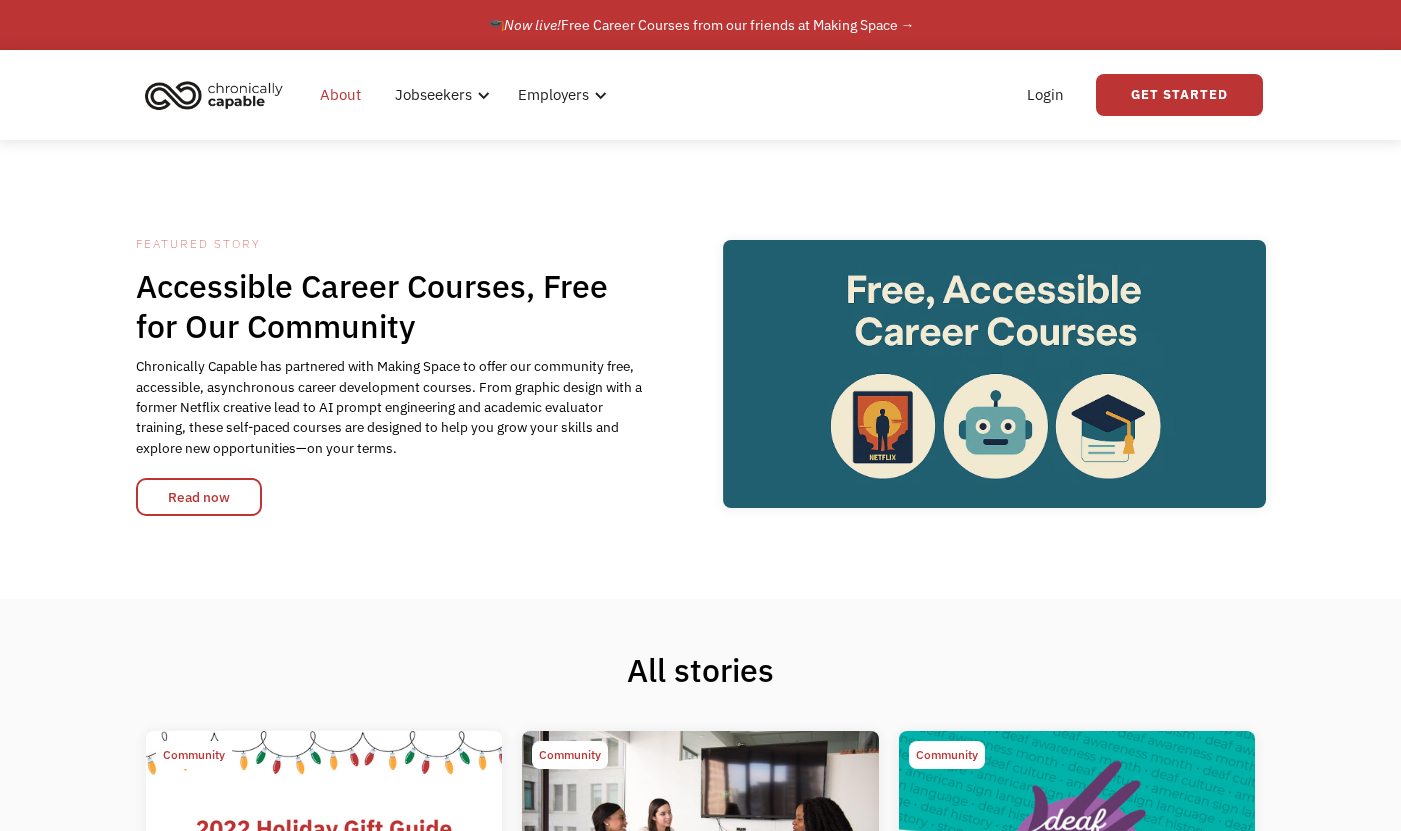 click on "About" at bounding box center [340, 95] 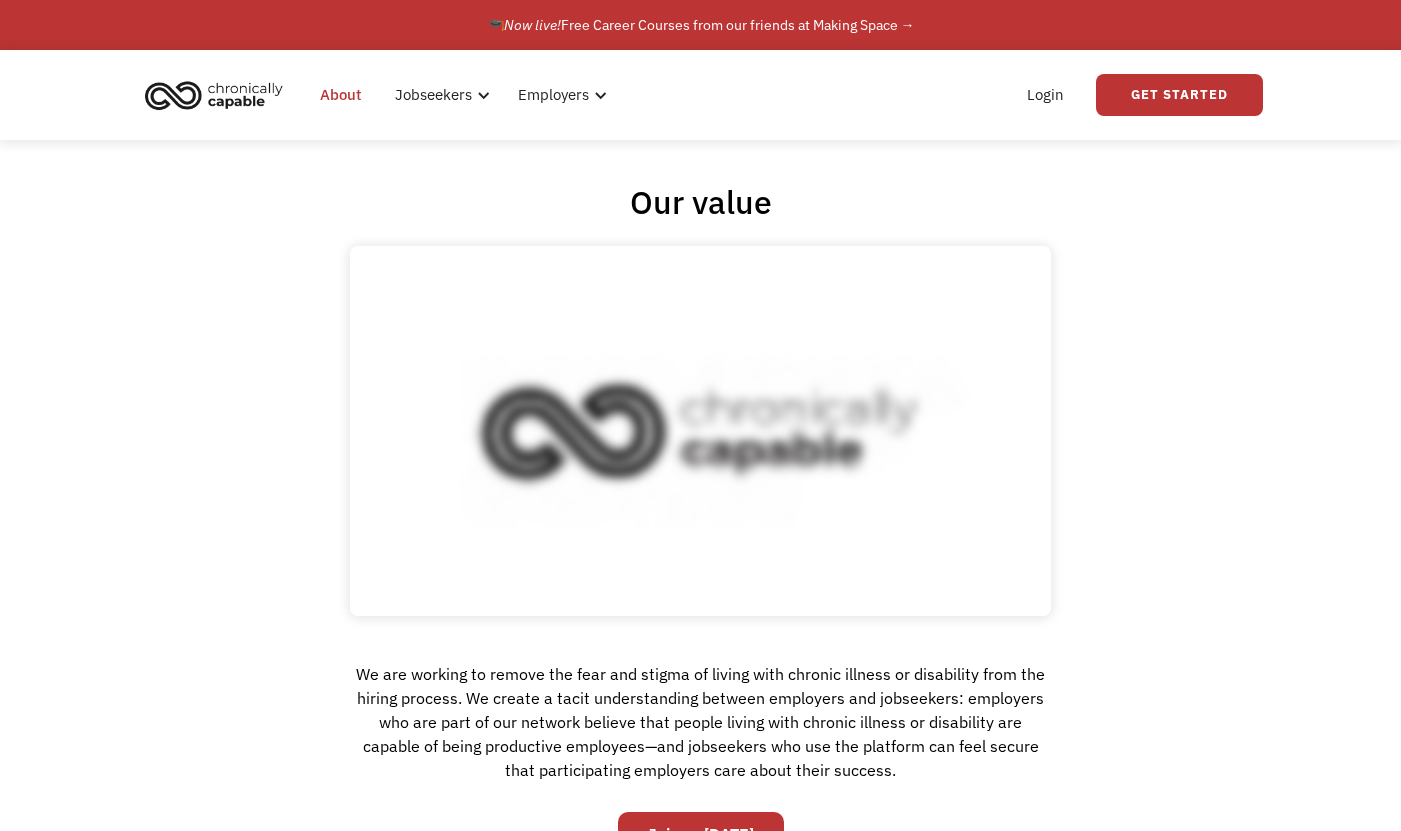 scroll, scrollTop: 0, scrollLeft: 0, axis: both 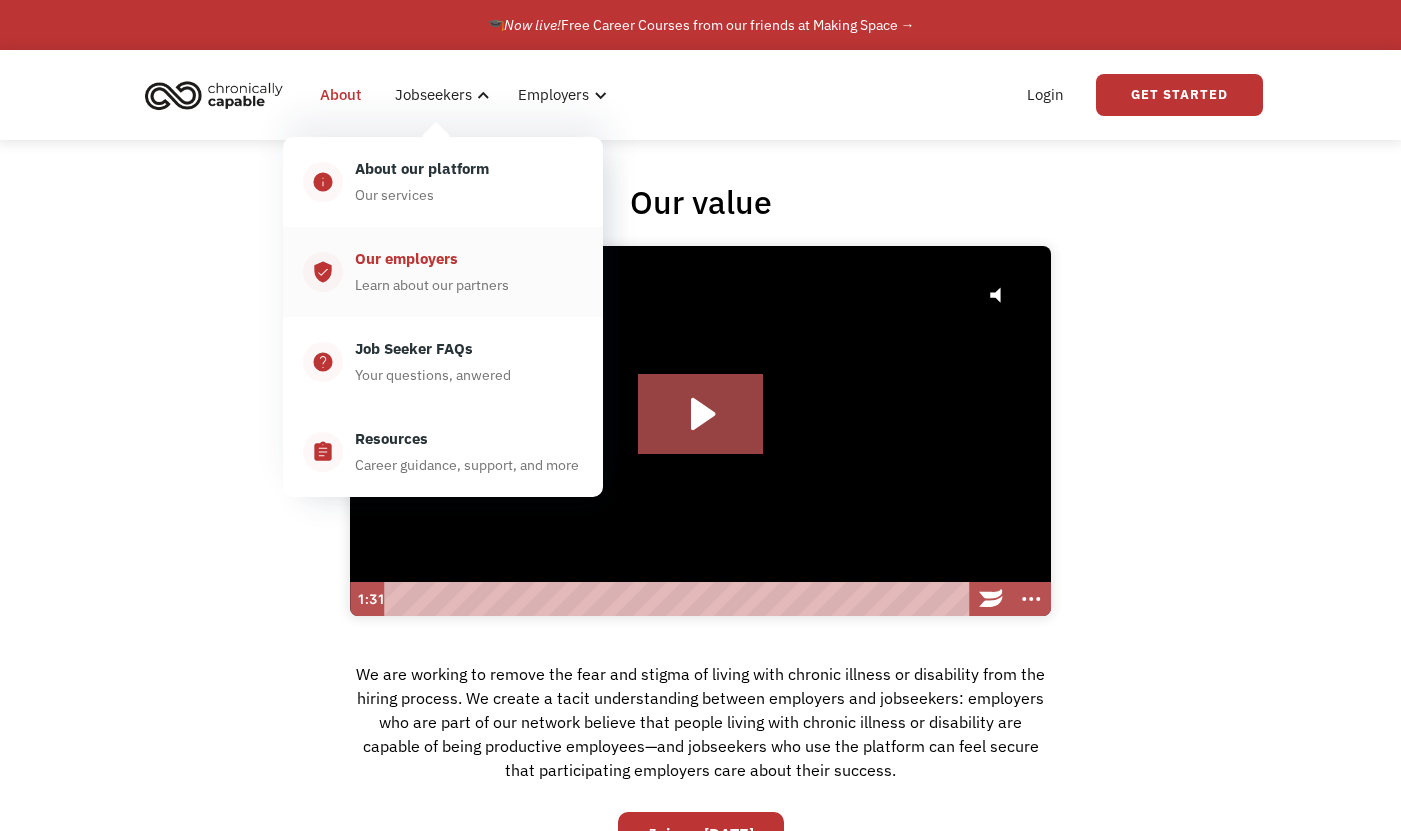 click on "verified_user Our employers Learn about our partners" at bounding box center [443, 272] 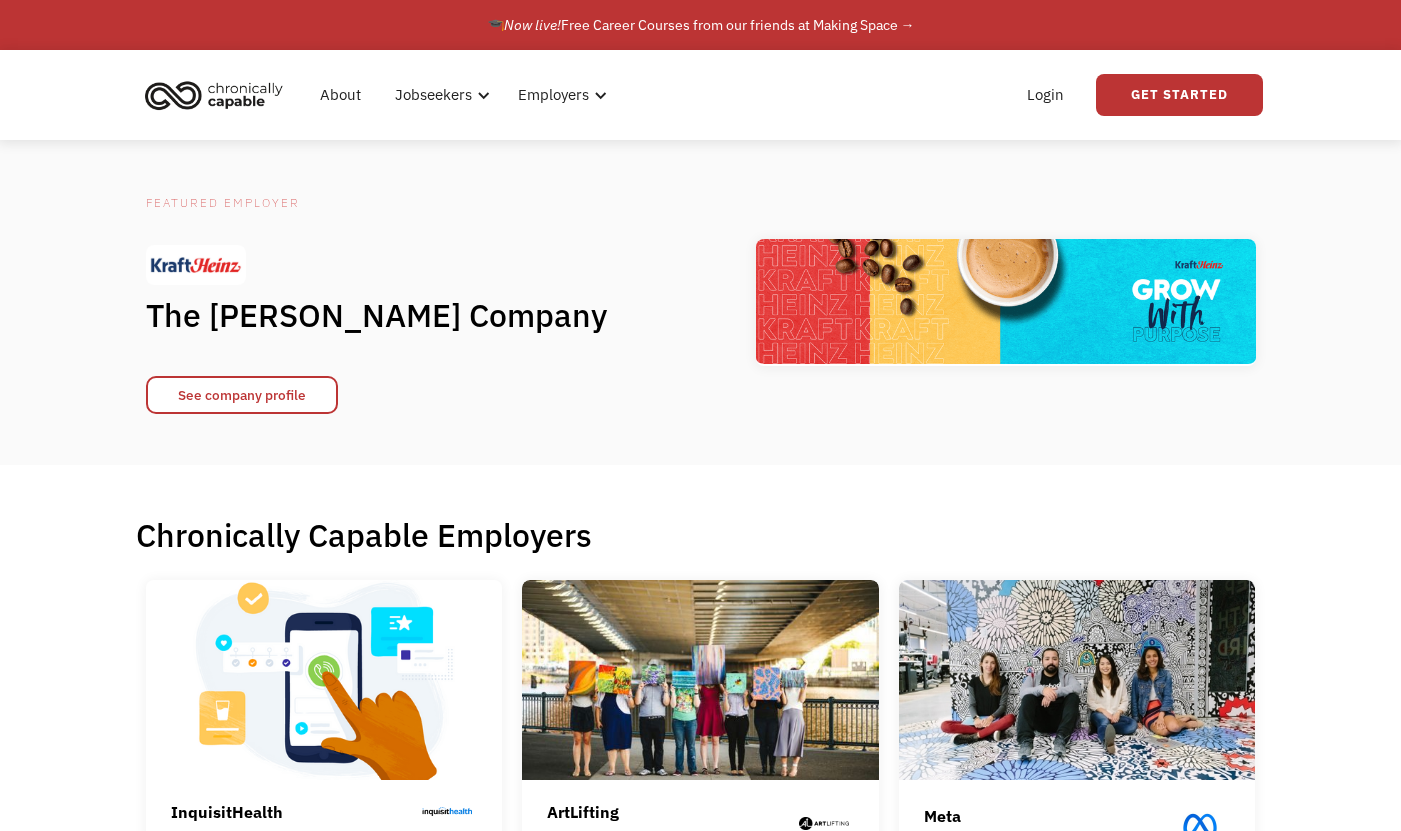 scroll, scrollTop: 0, scrollLeft: 0, axis: both 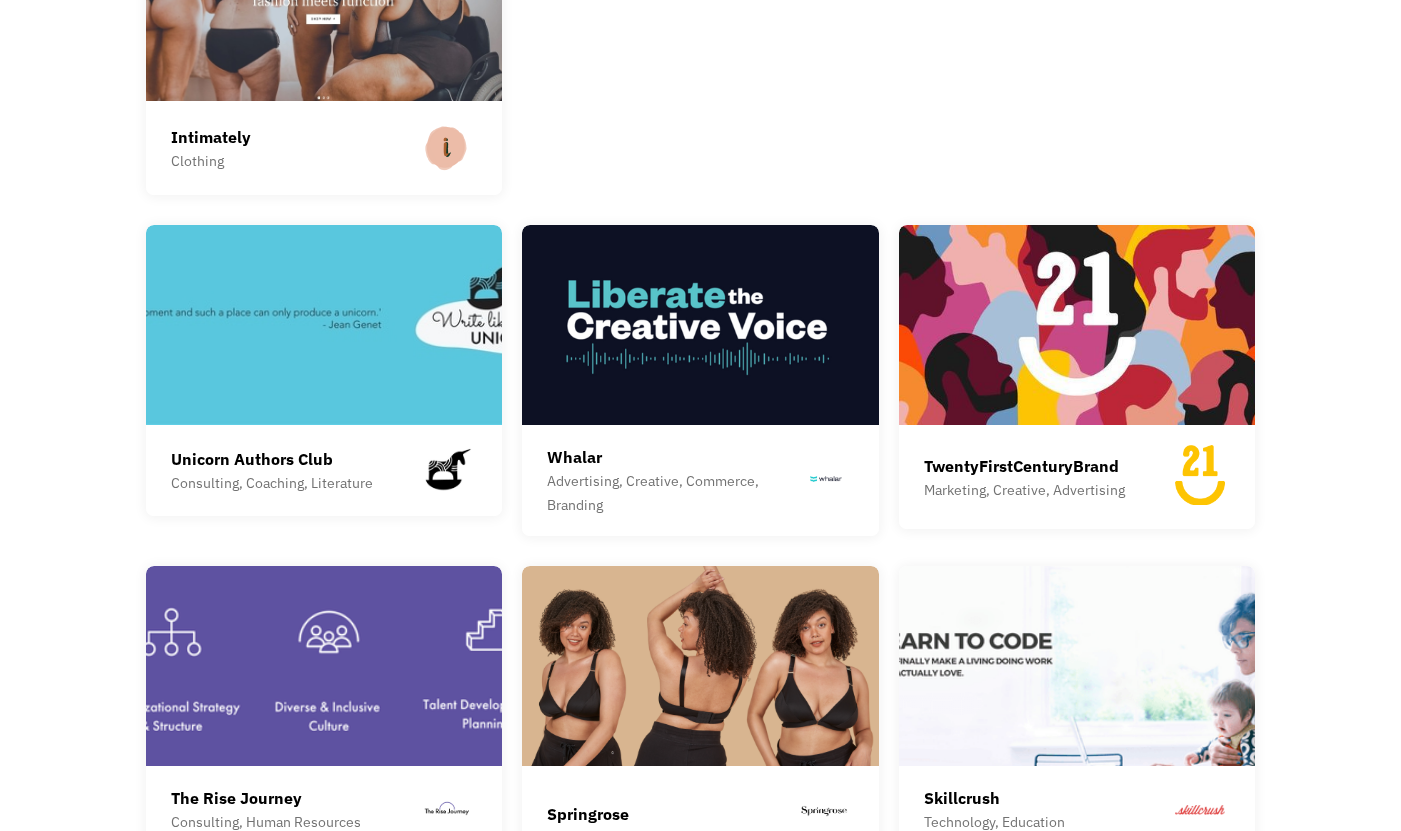 click on "Chronically Capable Employers InquisitHealth InquisitHealth helps patients manage chronic conditions and live healthier lives. ArtLifting Art, Creative ArtLifting is a social enterprise that connects corporate customers with artists who are homeless or have disabilities. ArtLifting artists are across the U.S. and customers are worldwide. ArtLifting clients include Google, Starbucks, CBRE, FedEx, and LinkedIn.
ArtLifting’s impact has been featured in:
*The Today Show
*The New York Times
*ABC News
*CBS News
*The Boston Globe
*TechCrunch
*The Washington Post Meta Technology Meta builds technologies that help people connect, find communities, and grow businesses. When Facebook launched in 2004, it changed the way people connect. Apps like Messenger, Instagram and WhatsApp further empowered billions around the world. Now, Meta is moving beyond 2D screens toward immersive experiences like augmented and virtual reality to help build the next evolution in social technology. Litmus Computer Software Samsara Column" at bounding box center [700, 60] 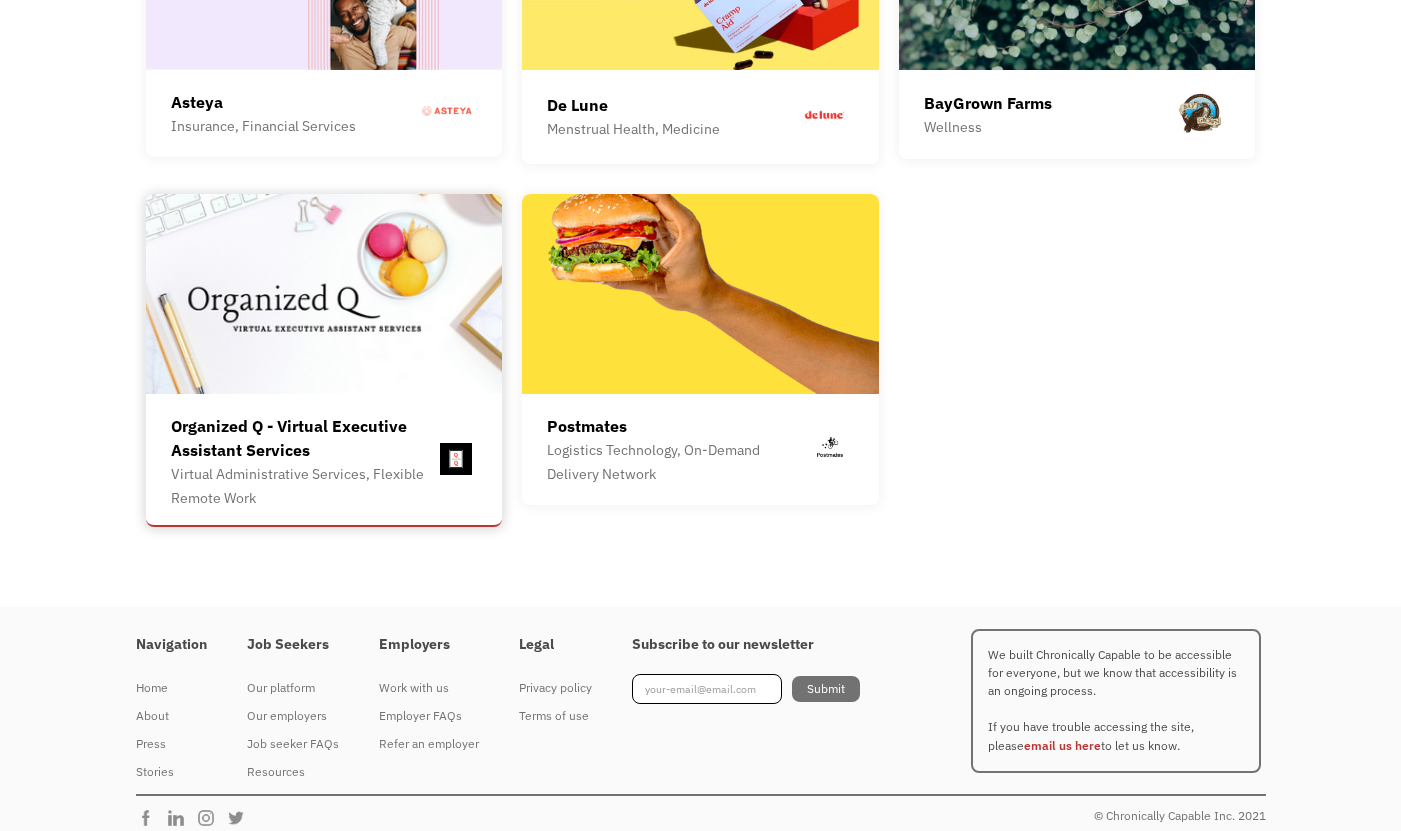 scroll, scrollTop: 5652, scrollLeft: 0, axis: vertical 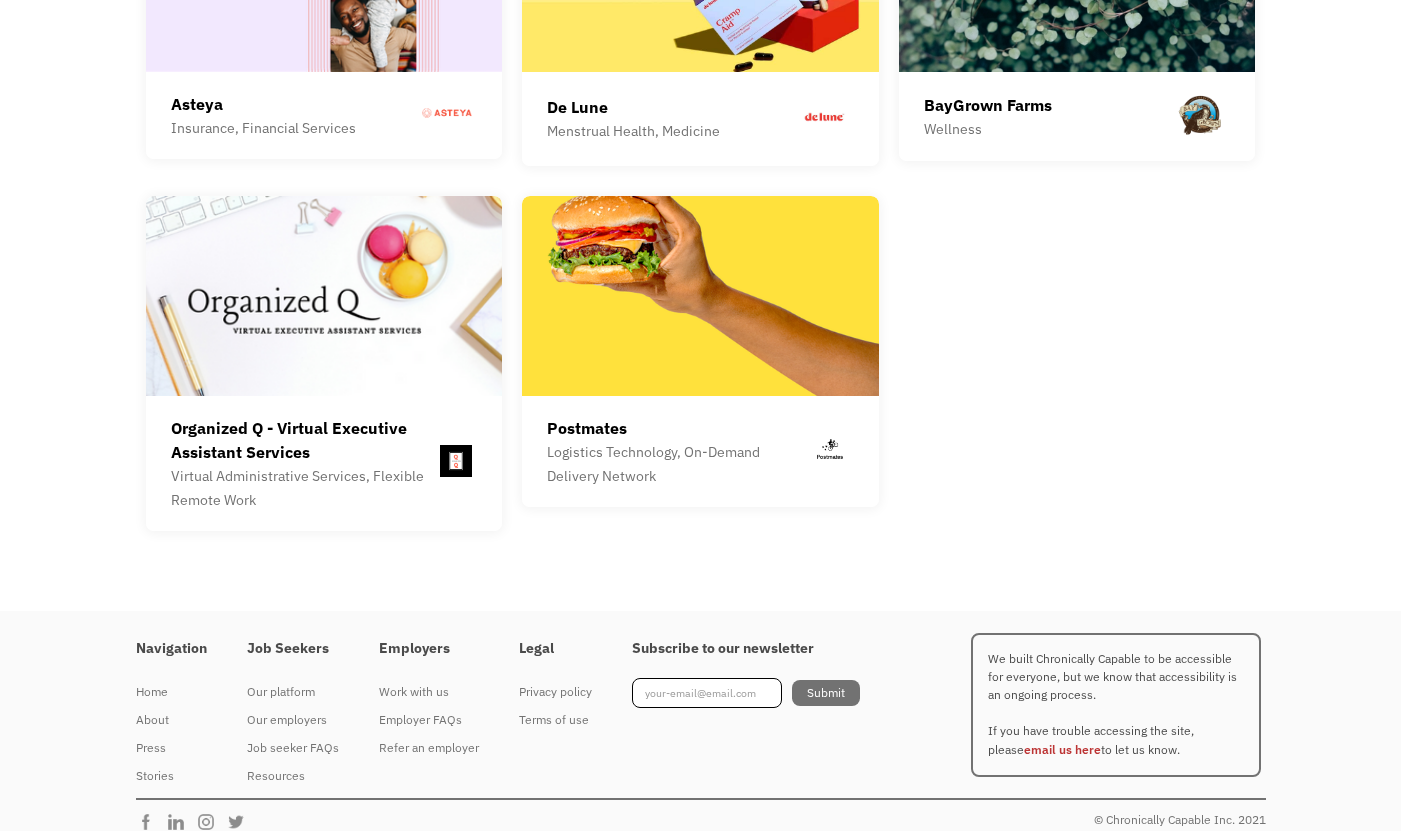 click on "Unicorn Authors Club Consulting, Coaching, Literature The Unicorn Authors Club is an online membership community that supports authors of color (and allies who really mean it!) to finish their books. This role supports the operations of the club as well as other projects of Write Like A Unicorn LLC, a coaching and consulting business founded by author Minal Hajratwala. Whalar Advertising, Creative, Commerce, Branding TwentyFirstCenturyBrand Marketing, Creative, Advertising We enable founders and CEOs of the world’s most innovative companies to realize transformational growth through excellence in marketing. Together we accelerate the value of the most influential brands of our time. Our clients represent the world’s most ambitious leaders who aspire for their brand to play a positive cultural role and are committed to a legacy that serves humanity for good. Among the clients that 21CB has served are: Pinterest, Uber Eats, Everlane, Headspace, LinkedIn, Nextdoor, Mars and many more. The Rise Journey Aurie" at bounding box center (701, -782) 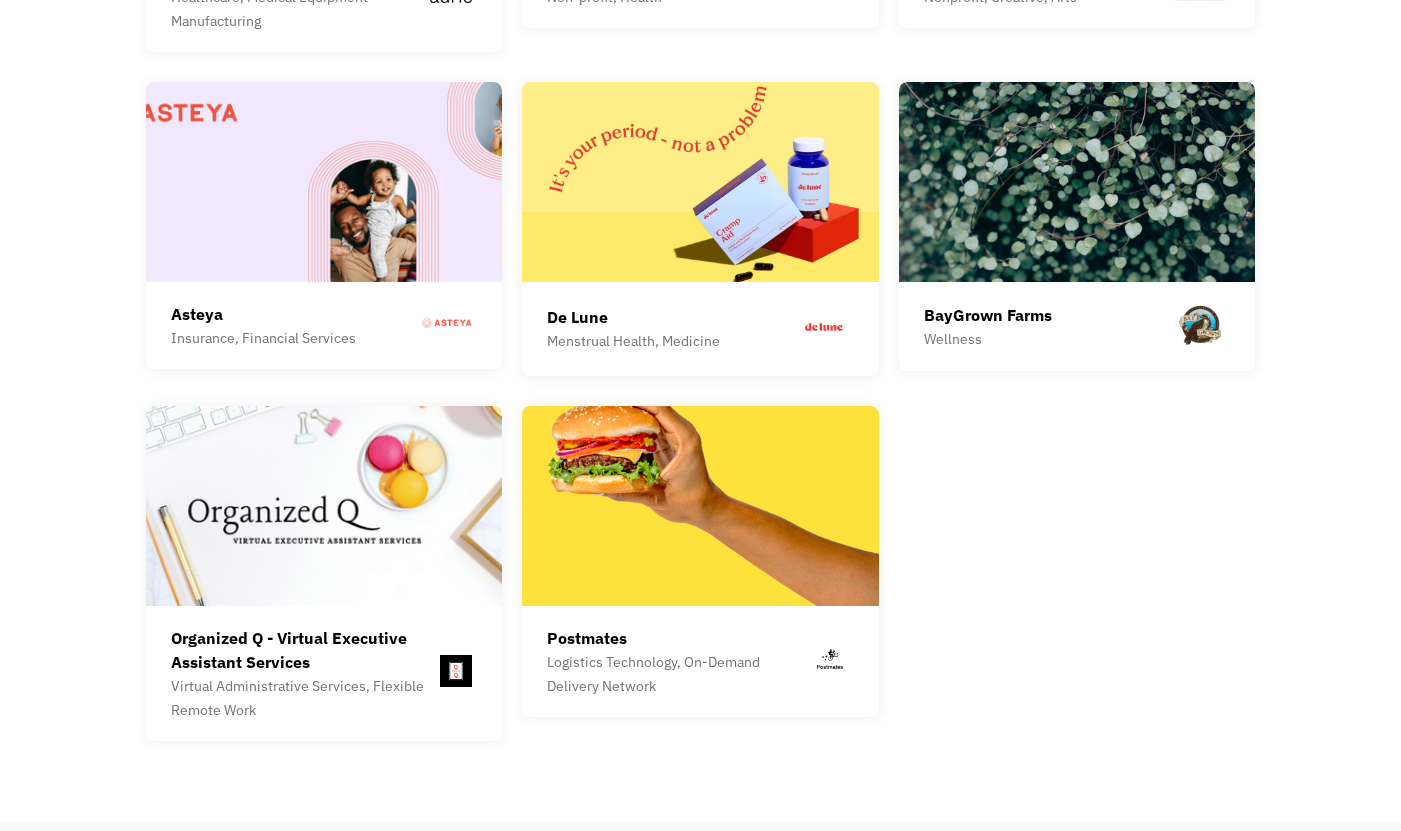 scroll, scrollTop: 5441, scrollLeft: 0, axis: vertical 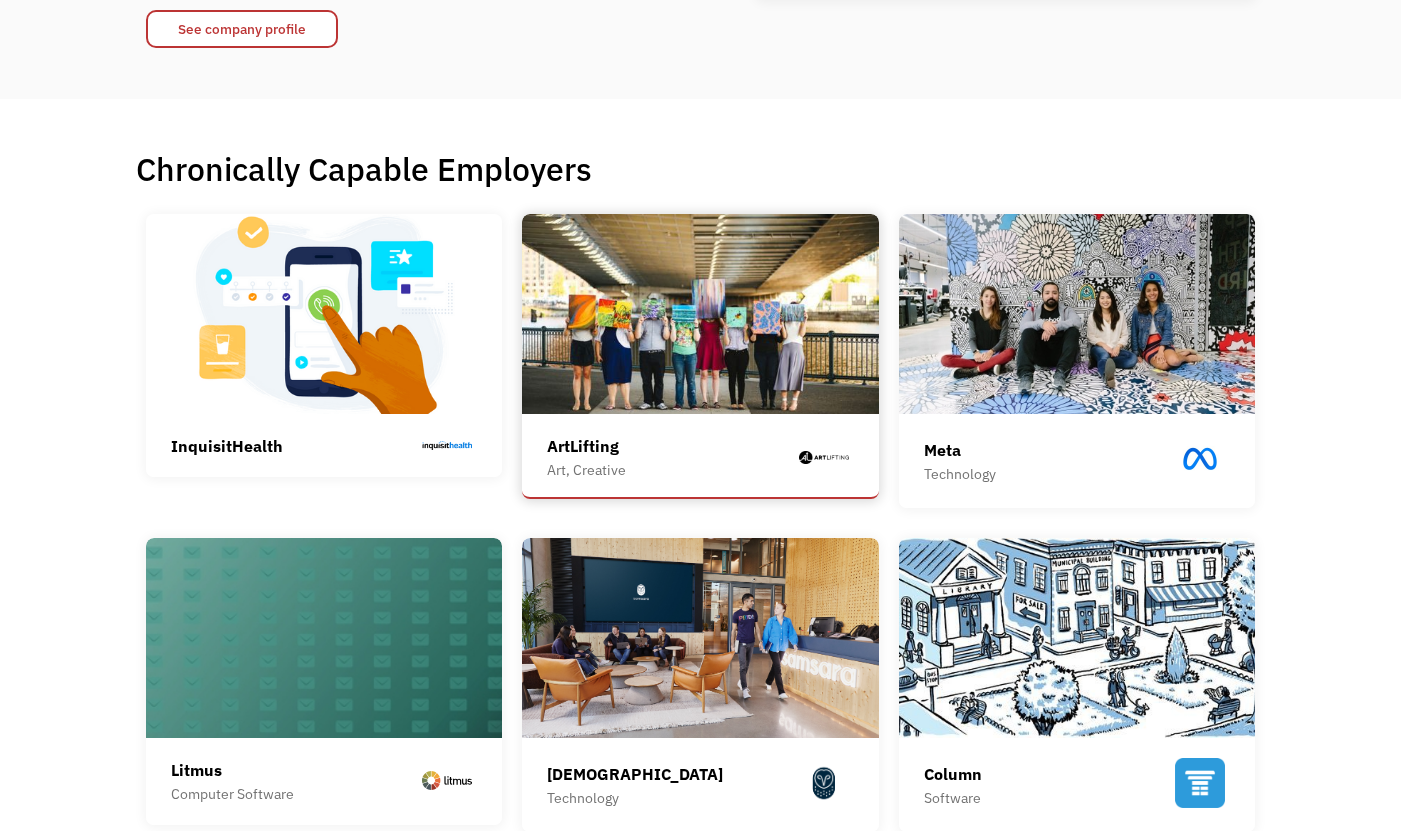 click at bounding box center (700, 314) 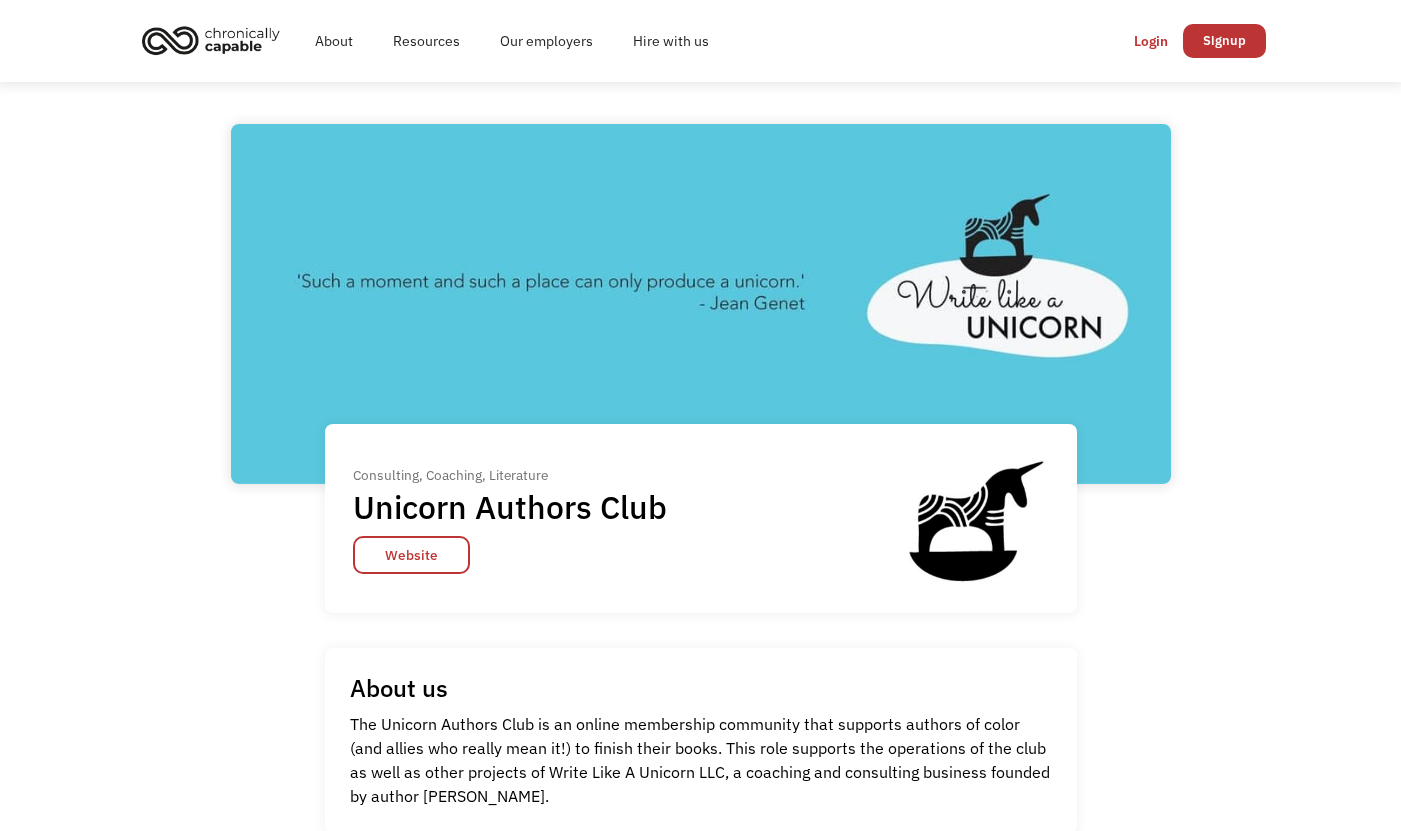 scroll, scrollTop: 0, scrollLeft: 0, axis: both 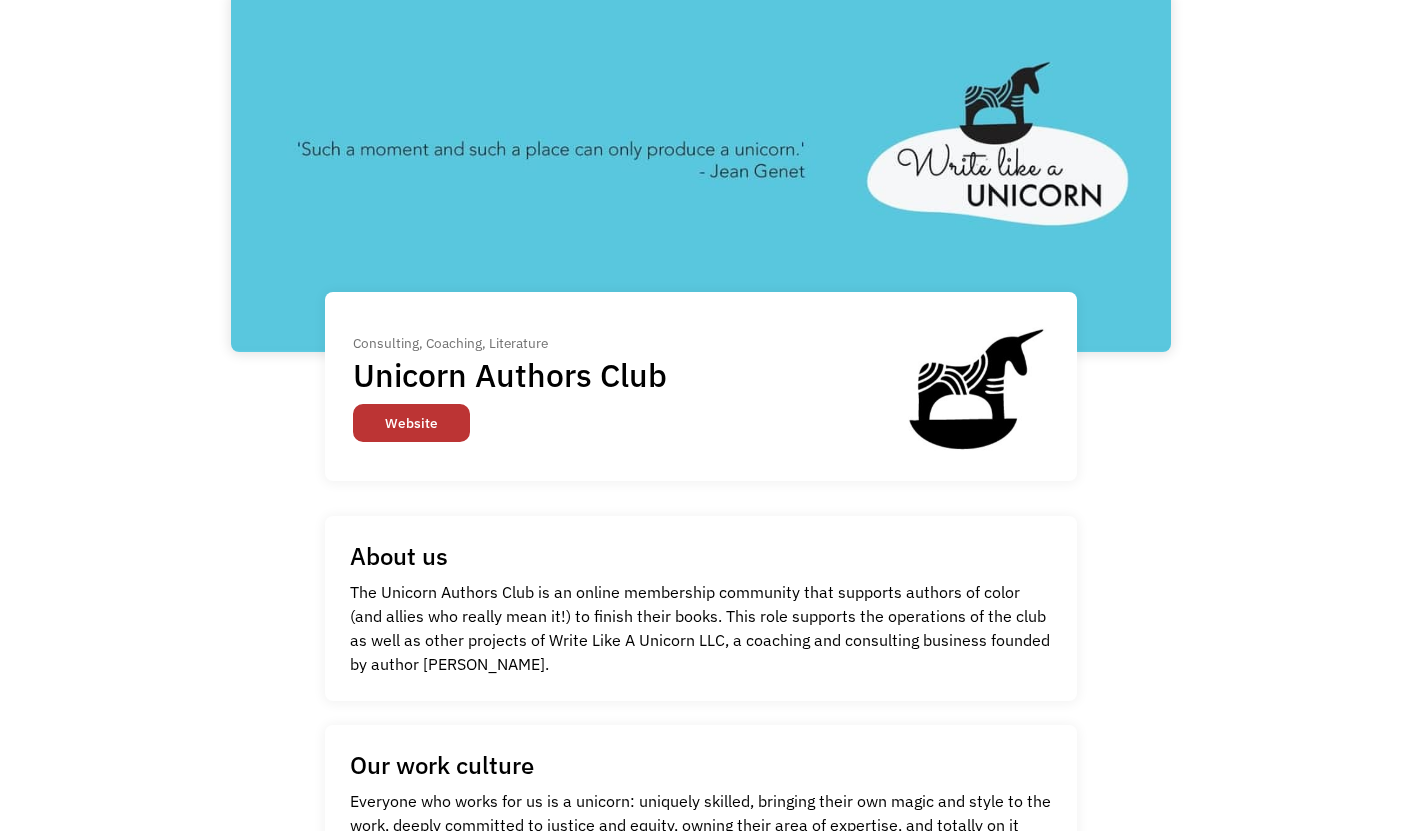 click on "Website" at bounding box center [411, 423] 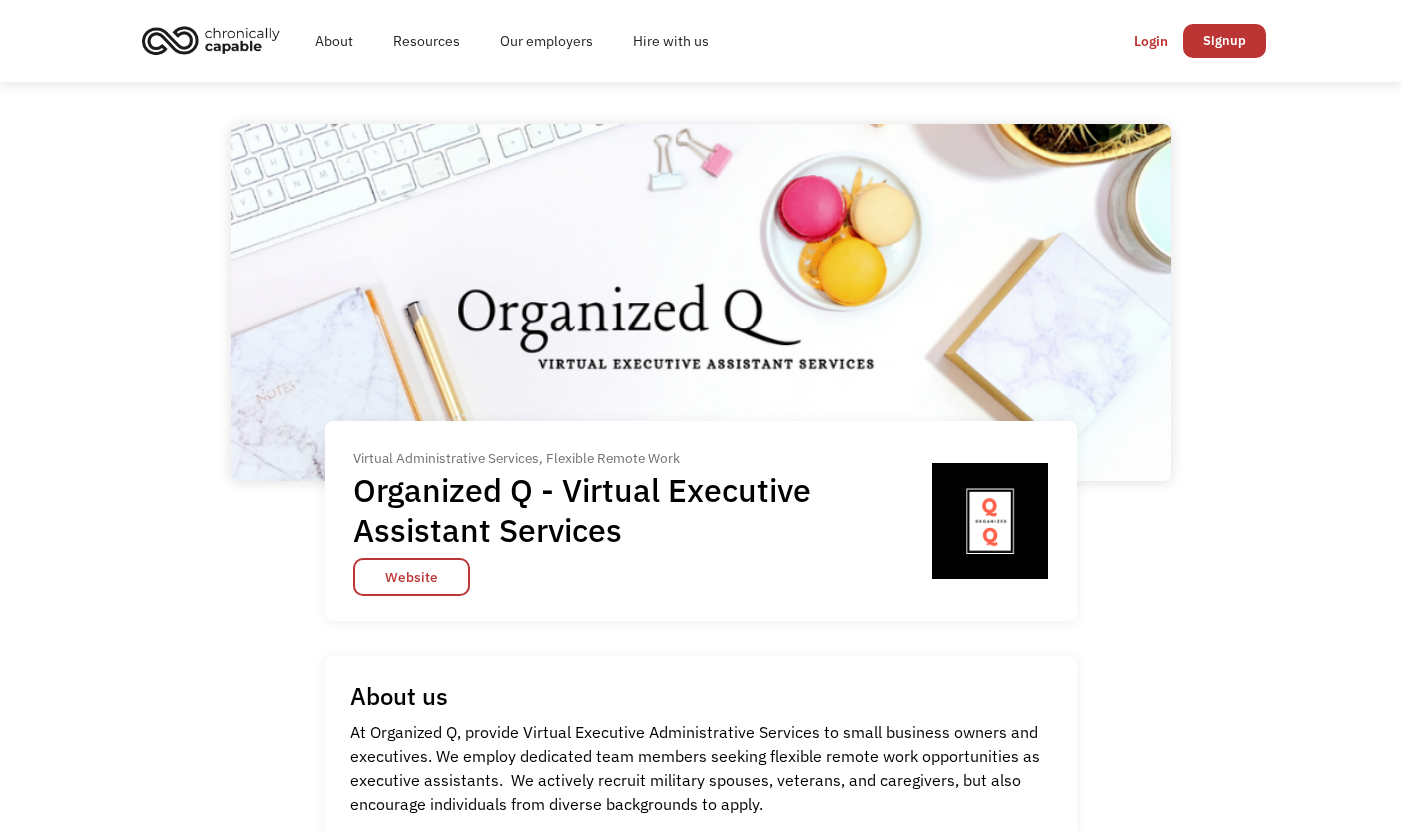 scroll, scrollTop: 0, scrollLeft: 0, axis: both 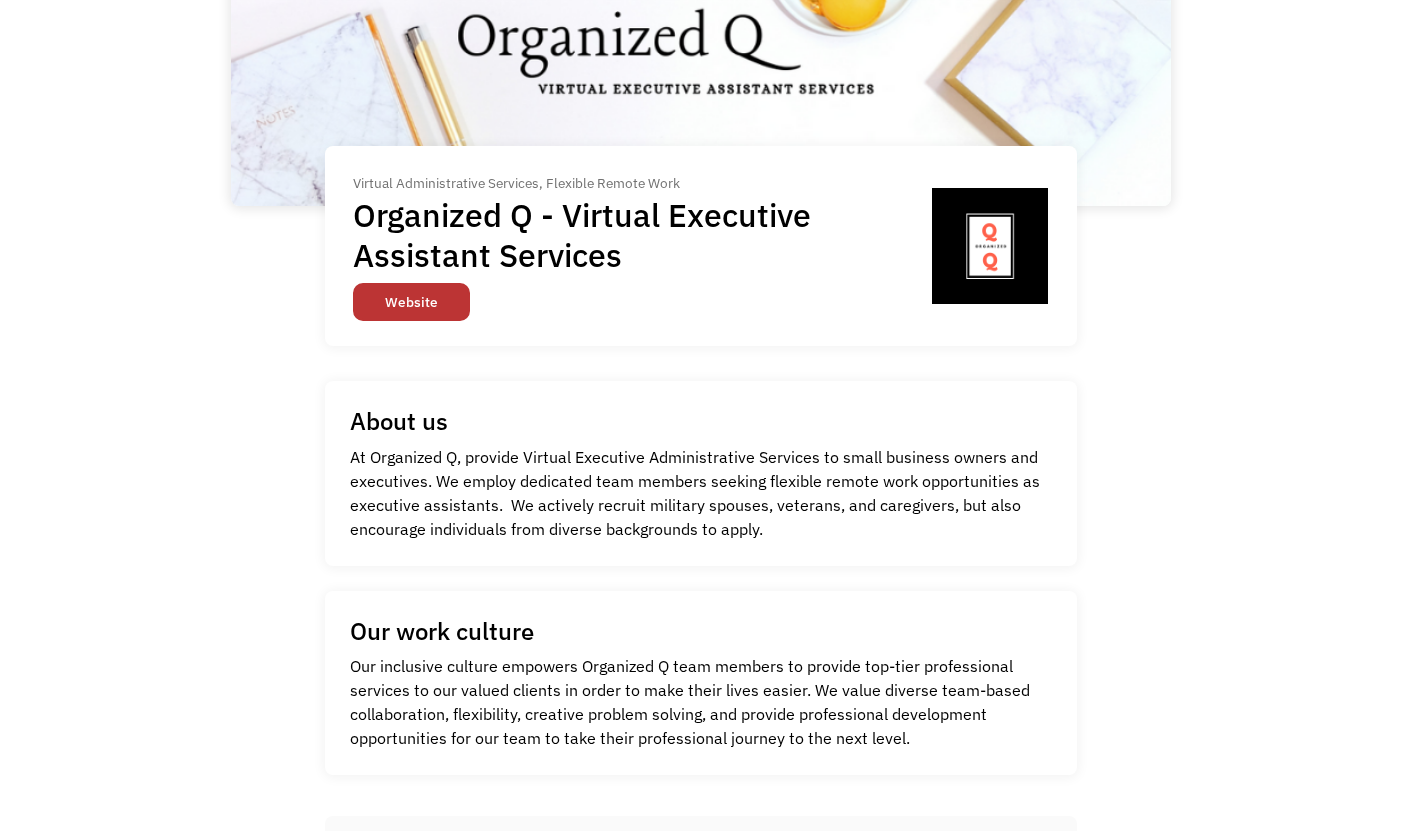 click on "Website" at bounding box center (411, 302) 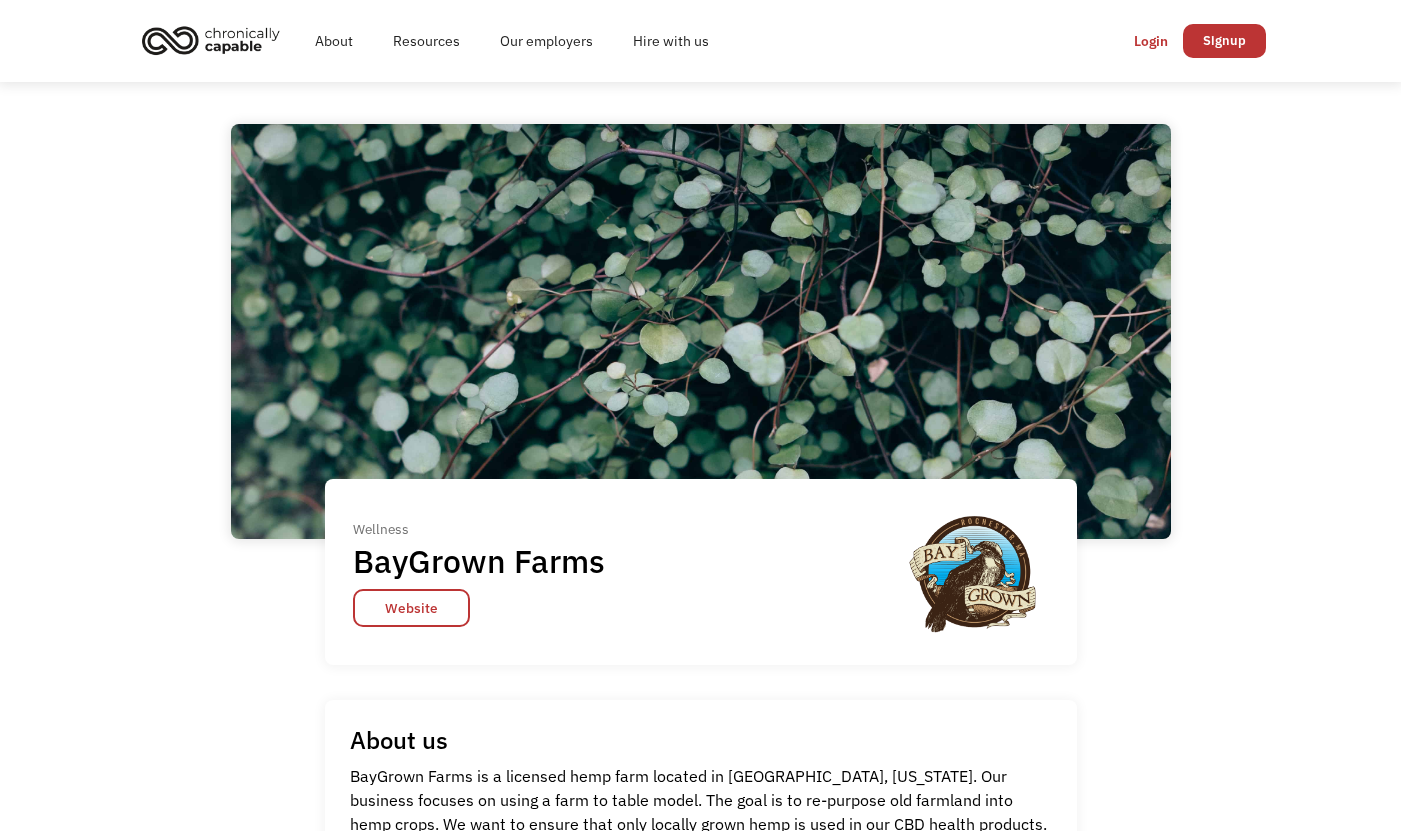 scroll, scrollTop: 0, scrollLeft: 0, axis: both 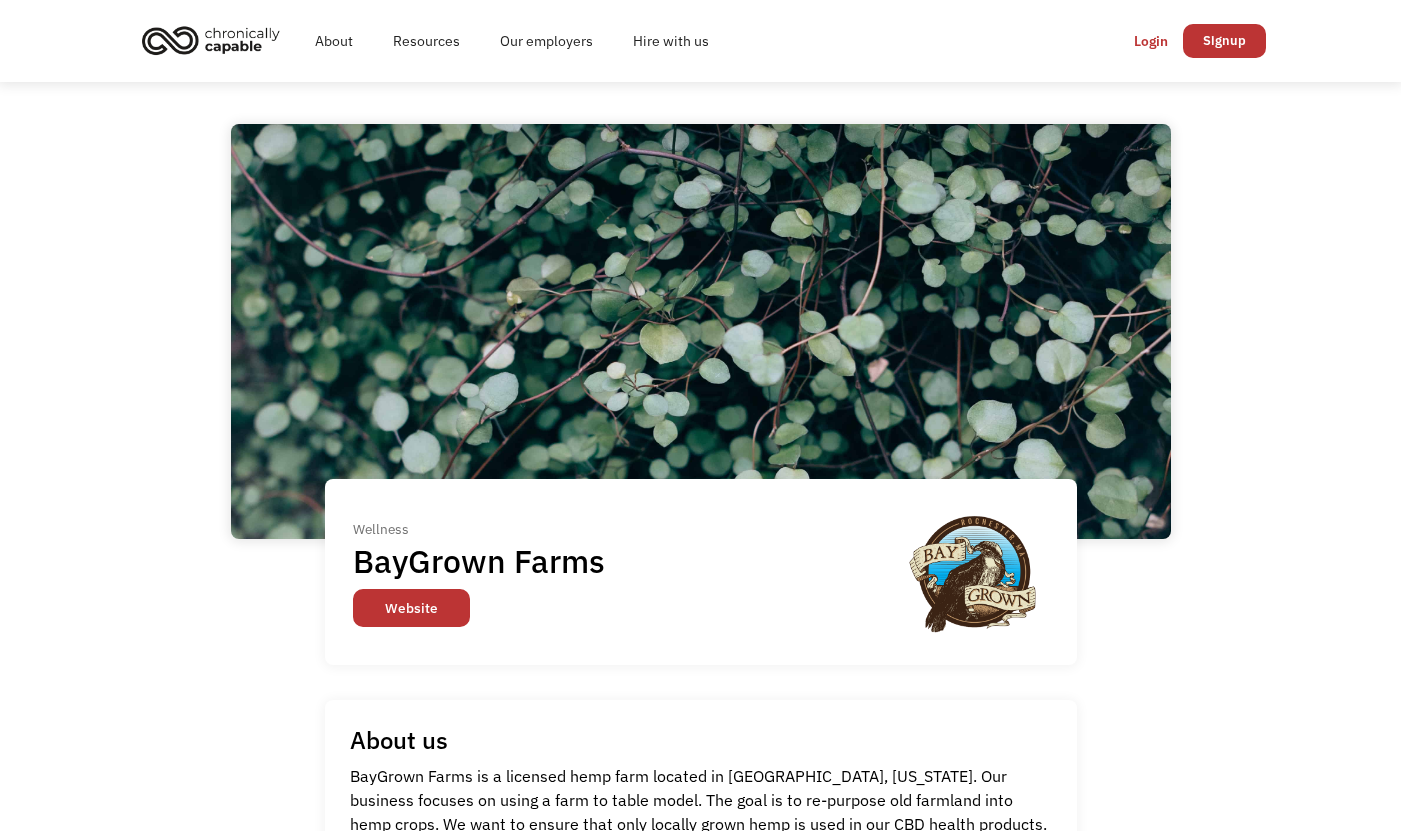 click on "Website" at bounding box center (411, 608) 